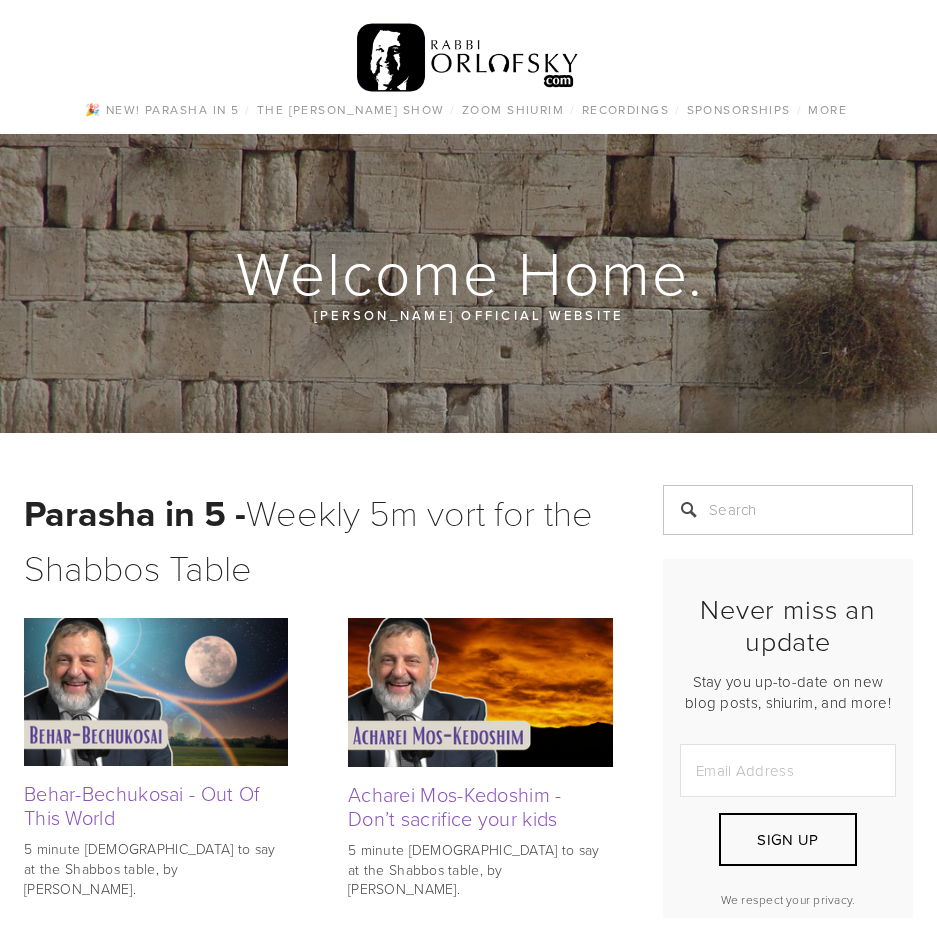 scroll, scrollTop: 0, scrollLeft: 0, axis: both 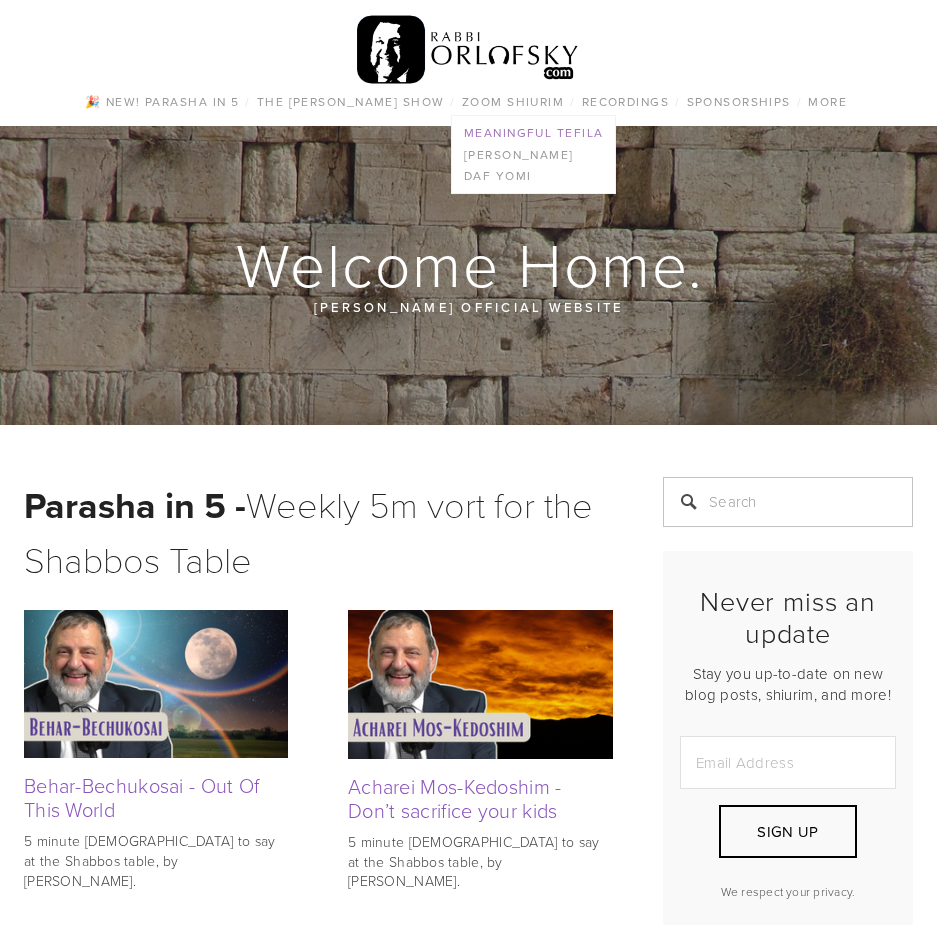 click on "Meaningful Tefila" at bounding box center (533, 133) 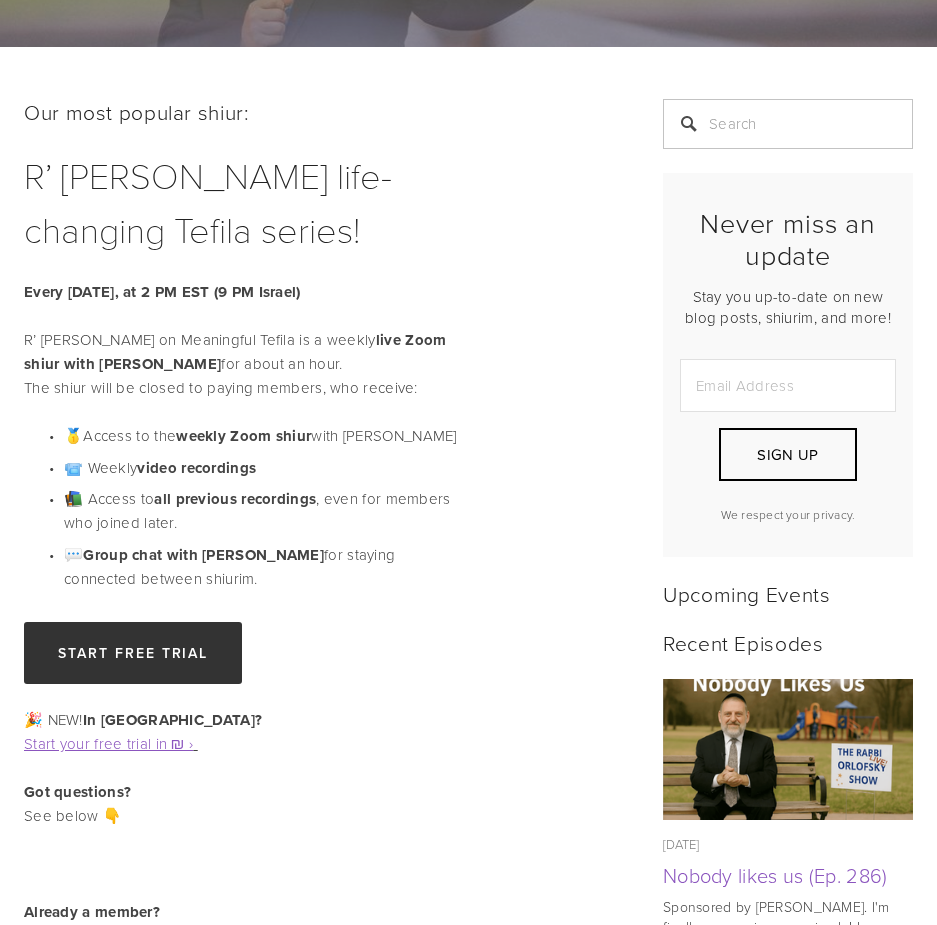 scroll, scrollTop: 0, scrollLeft: 0, axis: both 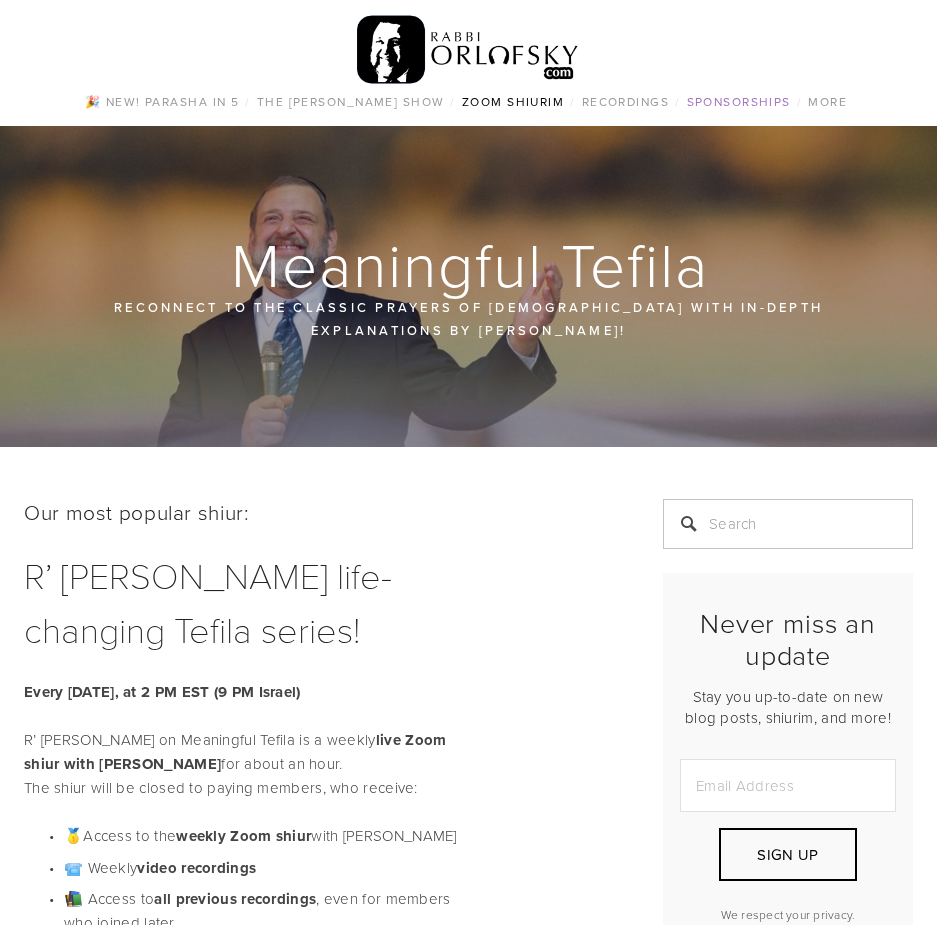 click on "Sponsorships" at bounding box center [739, 102] 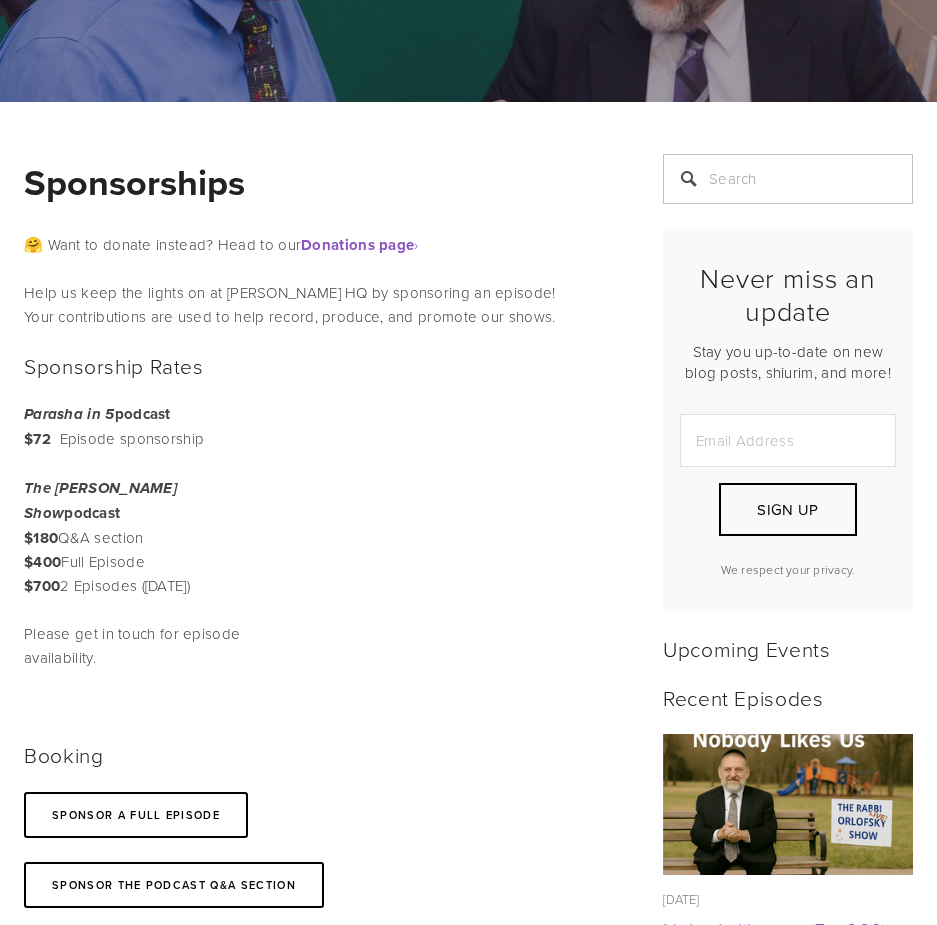 scroll, scrollTop: 0, scrollLeft: 0, axis: both 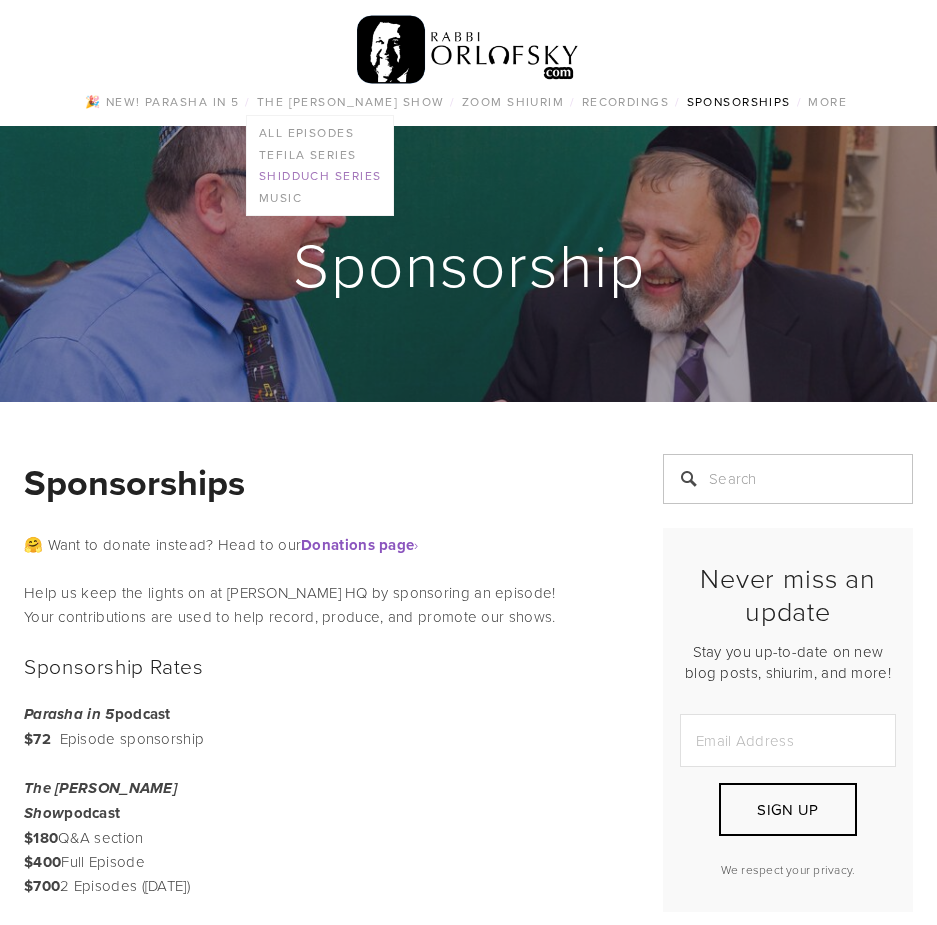 click on "Shidduch Series" at bounding box center [320, 177] 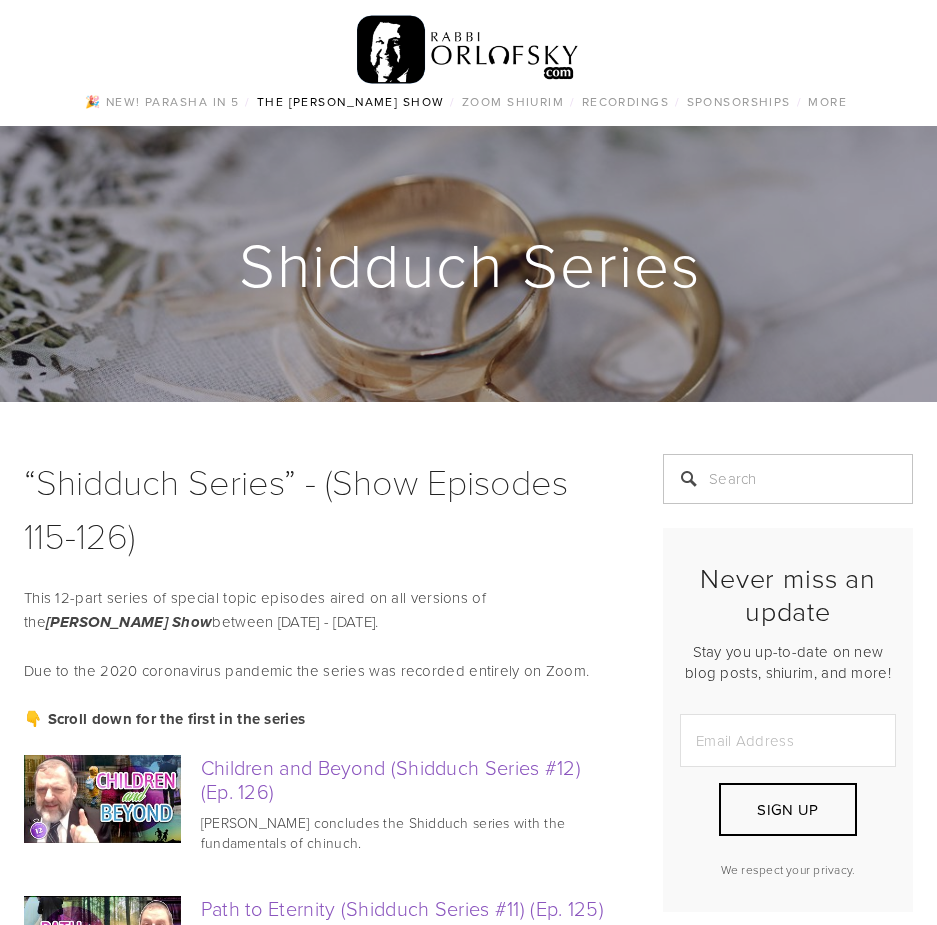 scroll, scrollTop: 200, scrollLeft: 0, axis: vertical 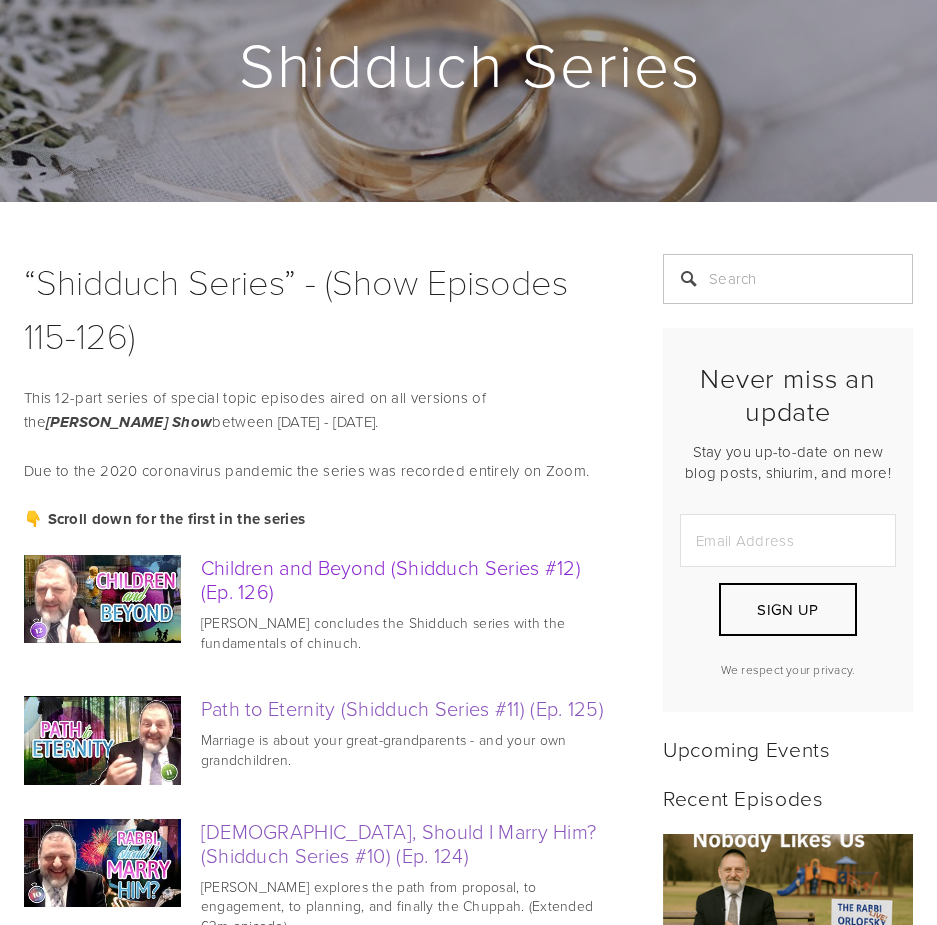 click on "Children and Beyond (Shidduch Series #12) (Ep. 126)" at bounding box center (391, 579) 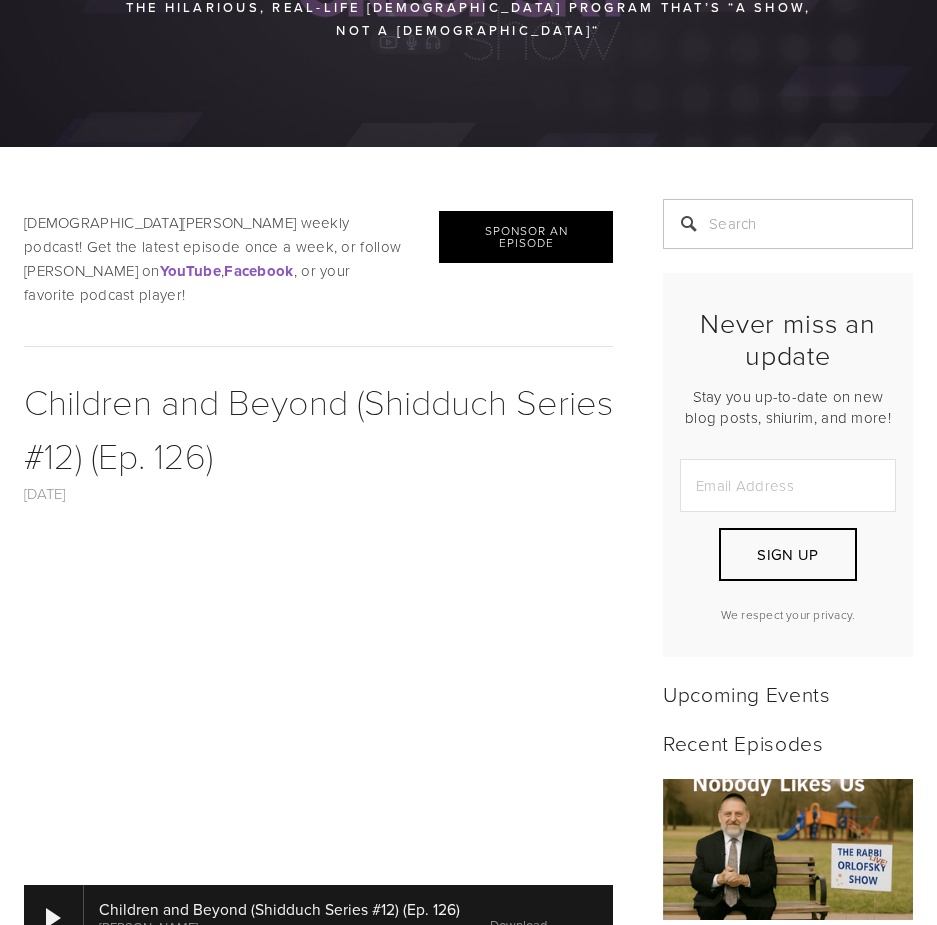 scroll, scrollTop: 600, scrollLeft: 0, axis: vertical 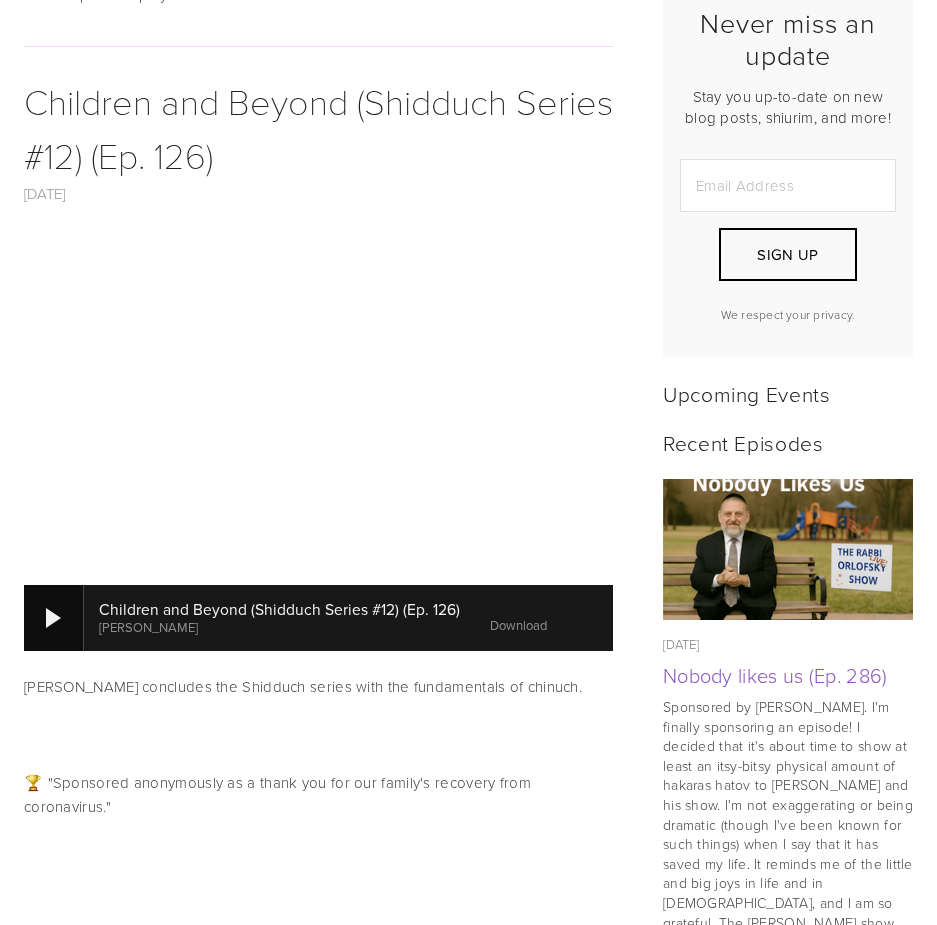 click at bounding box center [53, 618] 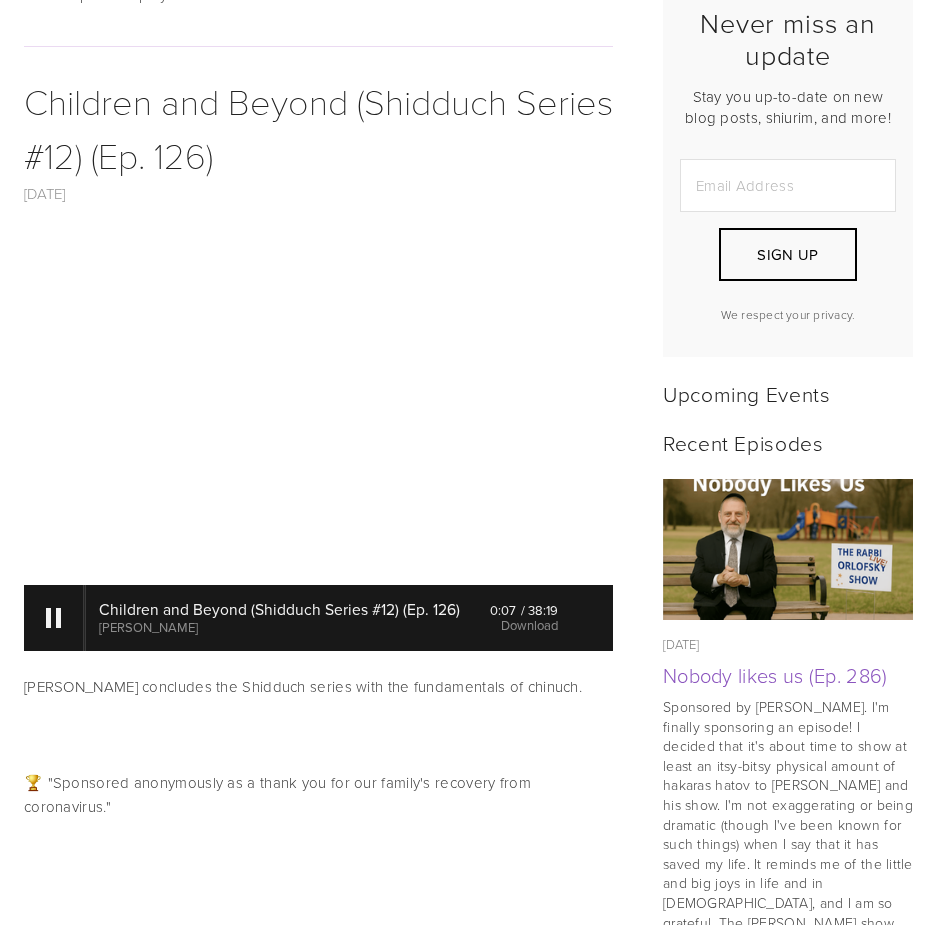 click on "Children and Beyond (Shidduch Series #12) (Ep. 126)
Rabbi Dovid Orlofsky
0:07
38:19
Download" at bounding box center (318, 618) 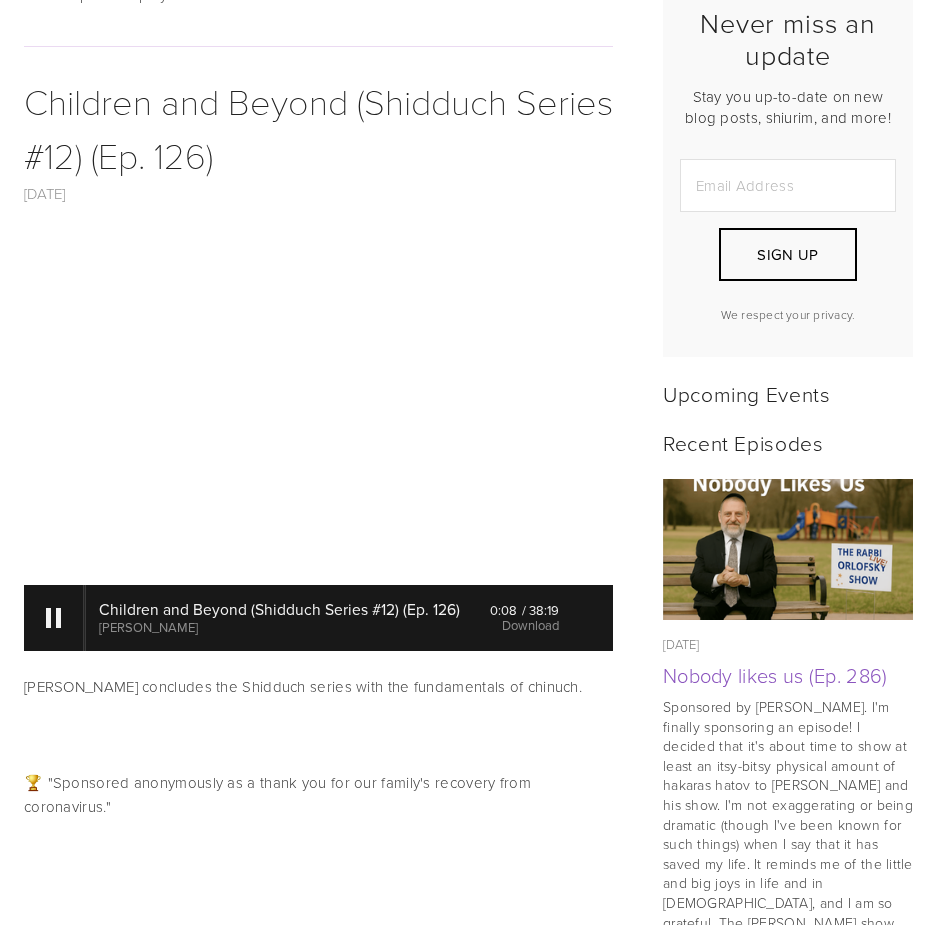 click 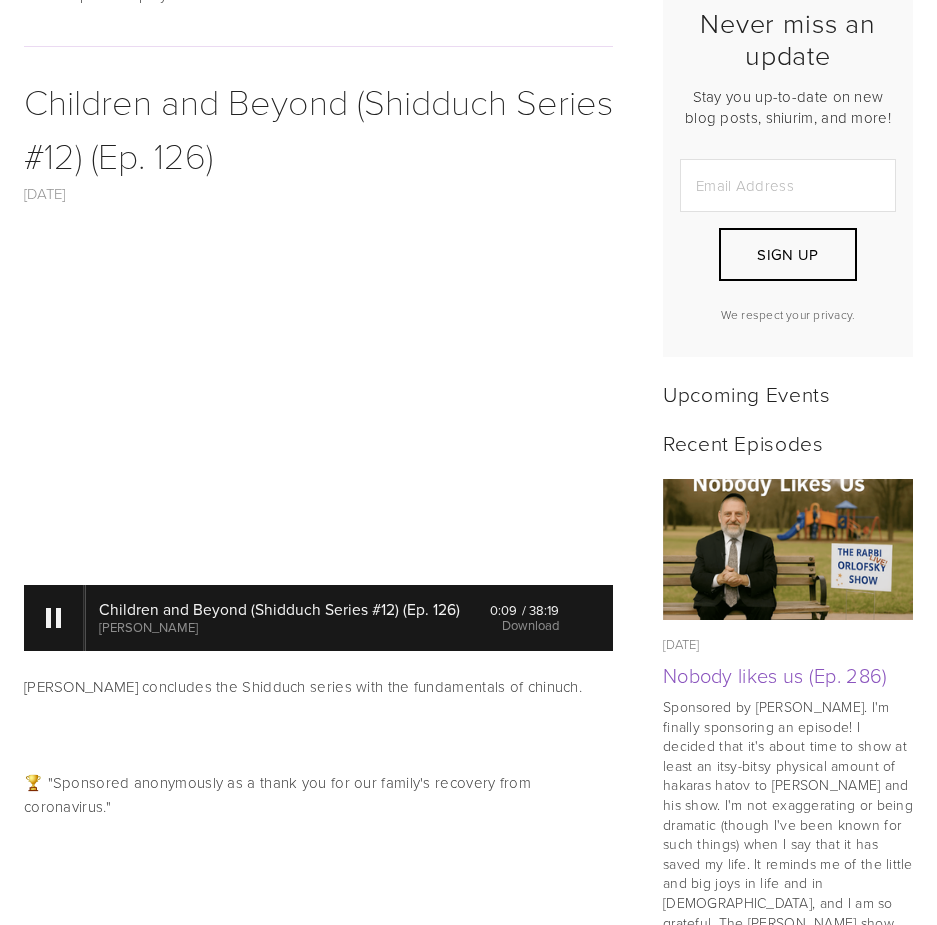 click on "Download" at bounding box center [530, 625] 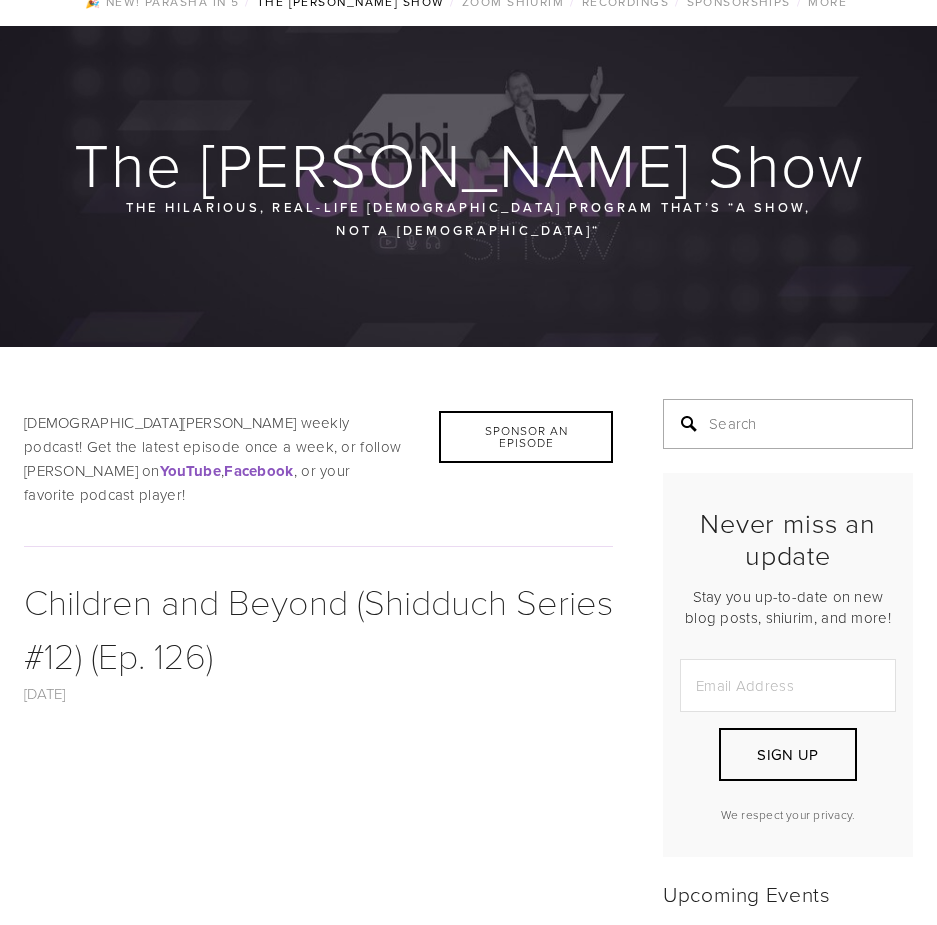 scroll, scrollTop: 0, scrollLeft: 0, axis: both 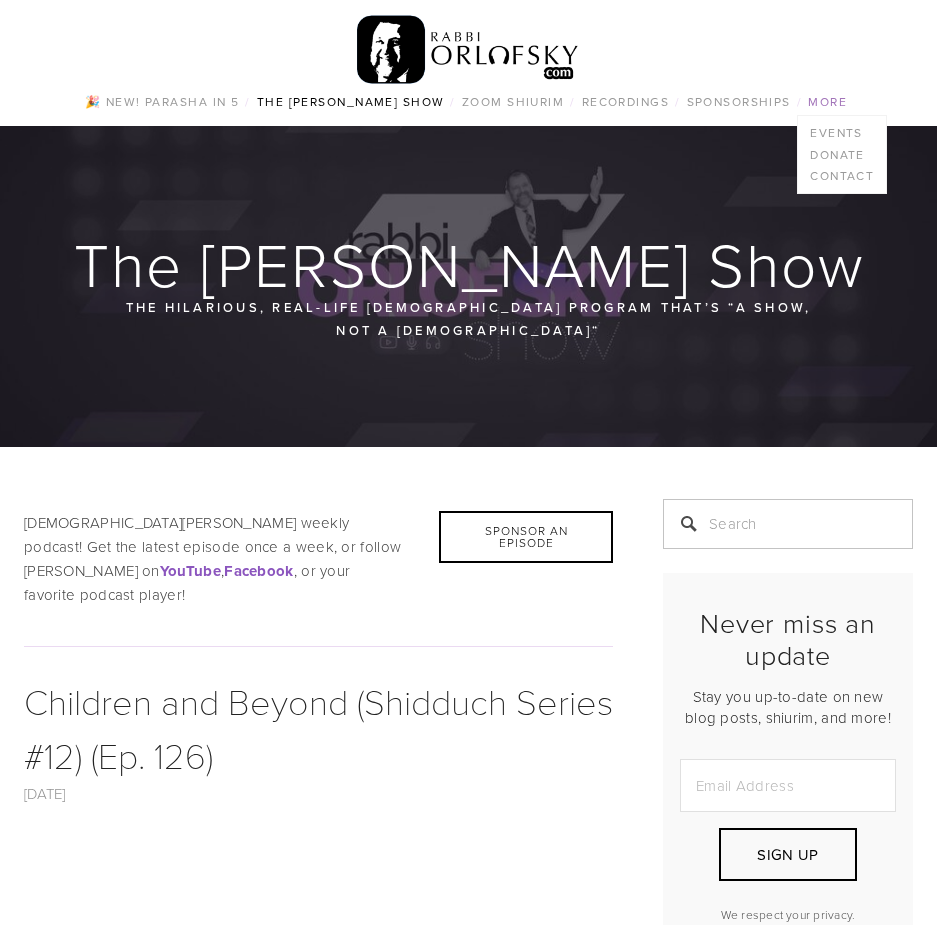click on "More" at bounding box center [827, 102] 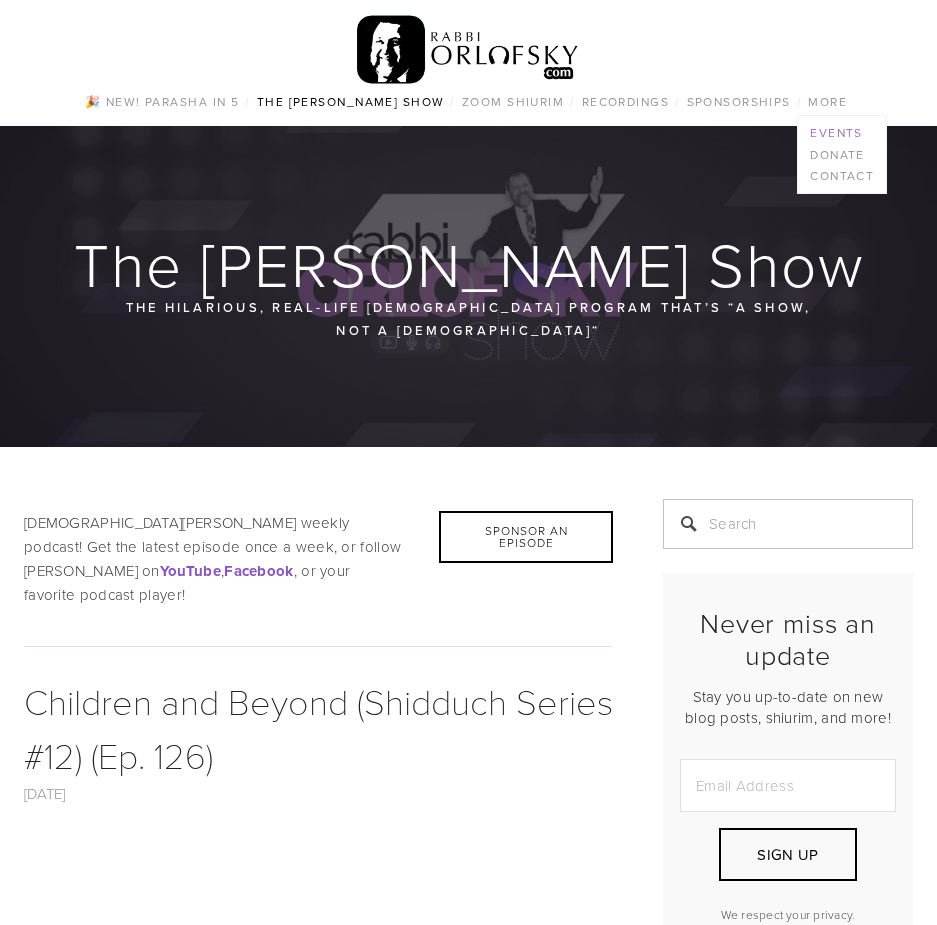 click on "Events" at bounding box center [842, 133] 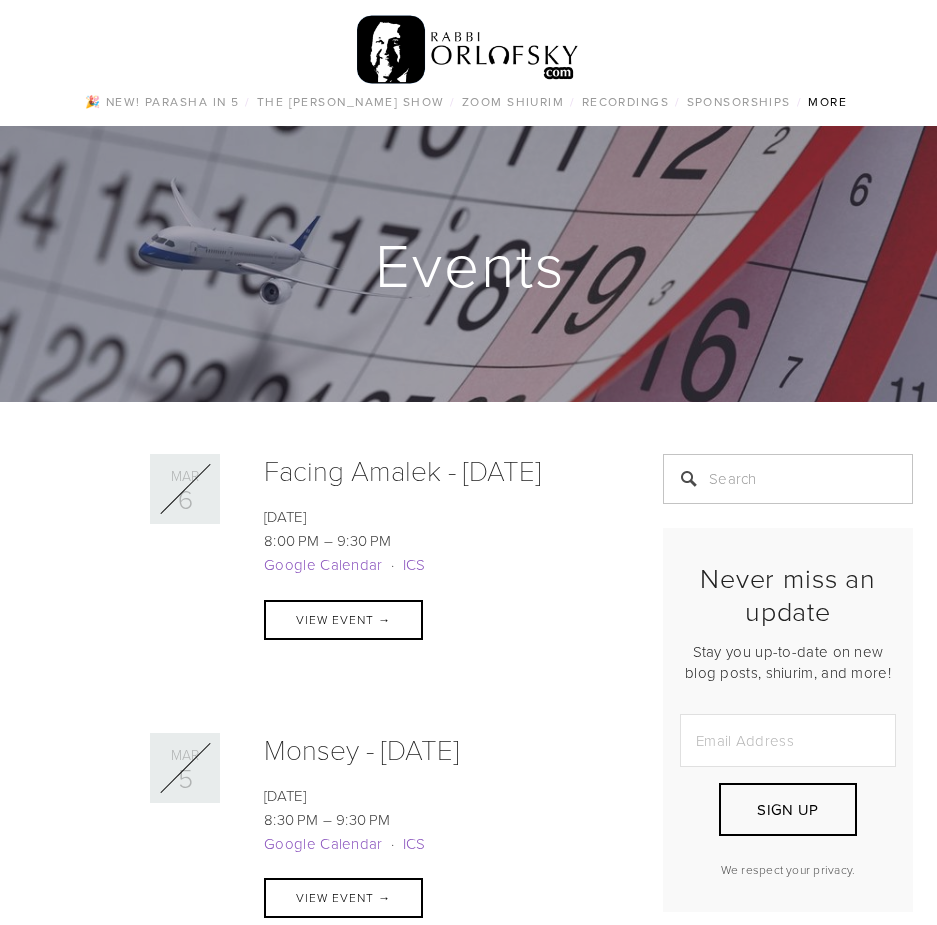 scroll, scrollTop: 200, scrollLeft: 0, axis: vertical 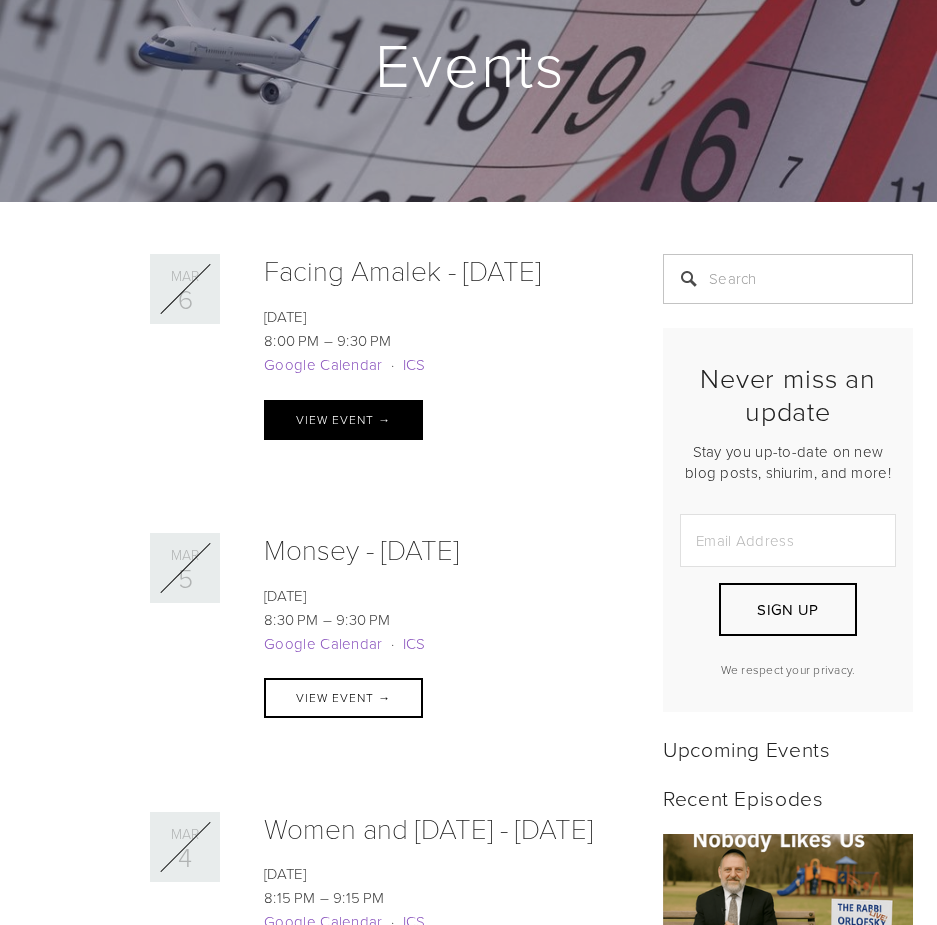 click on "View Event →" at bounding box center [343, 420] 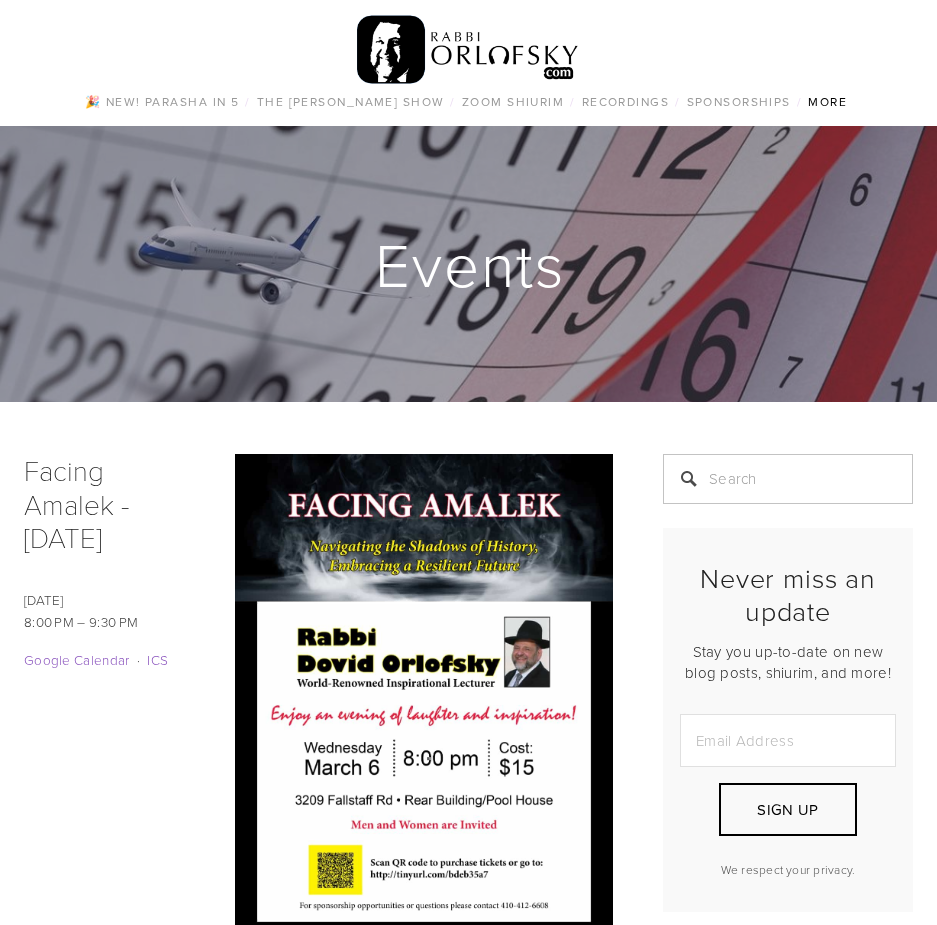 scroll, scrollTop: 300, scrollLeft: 0, axis: vertical 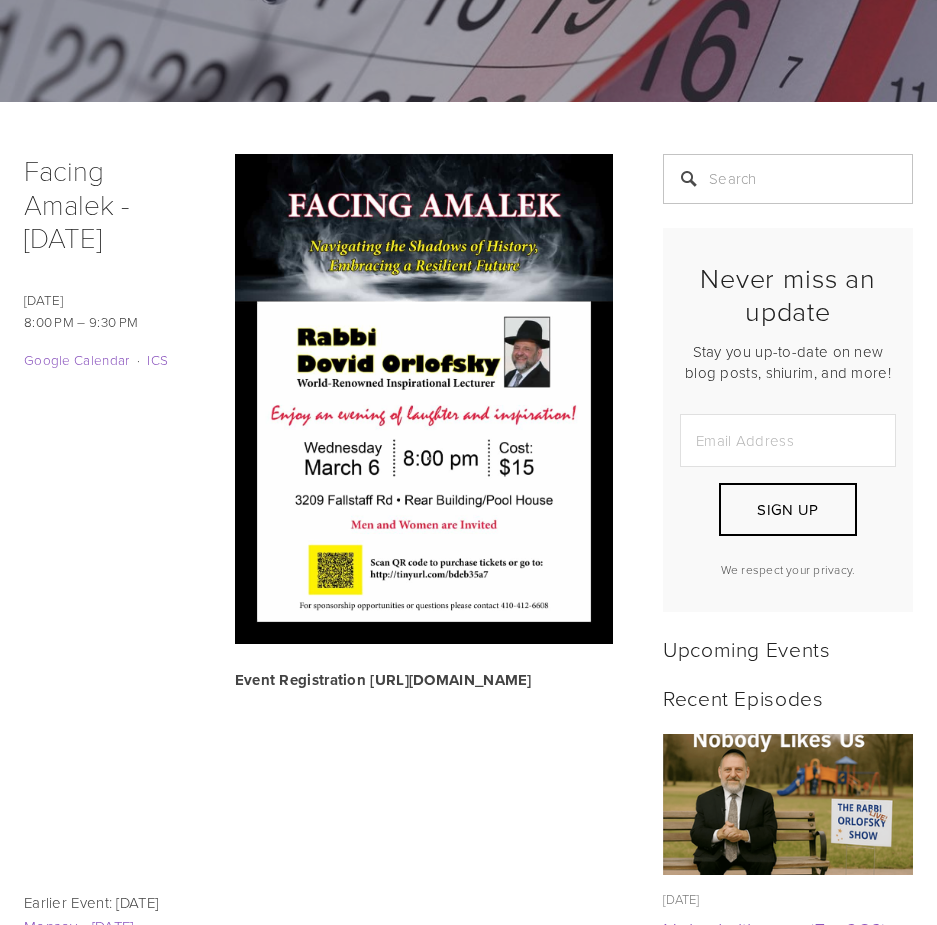 click at bounding box center (424, 399) 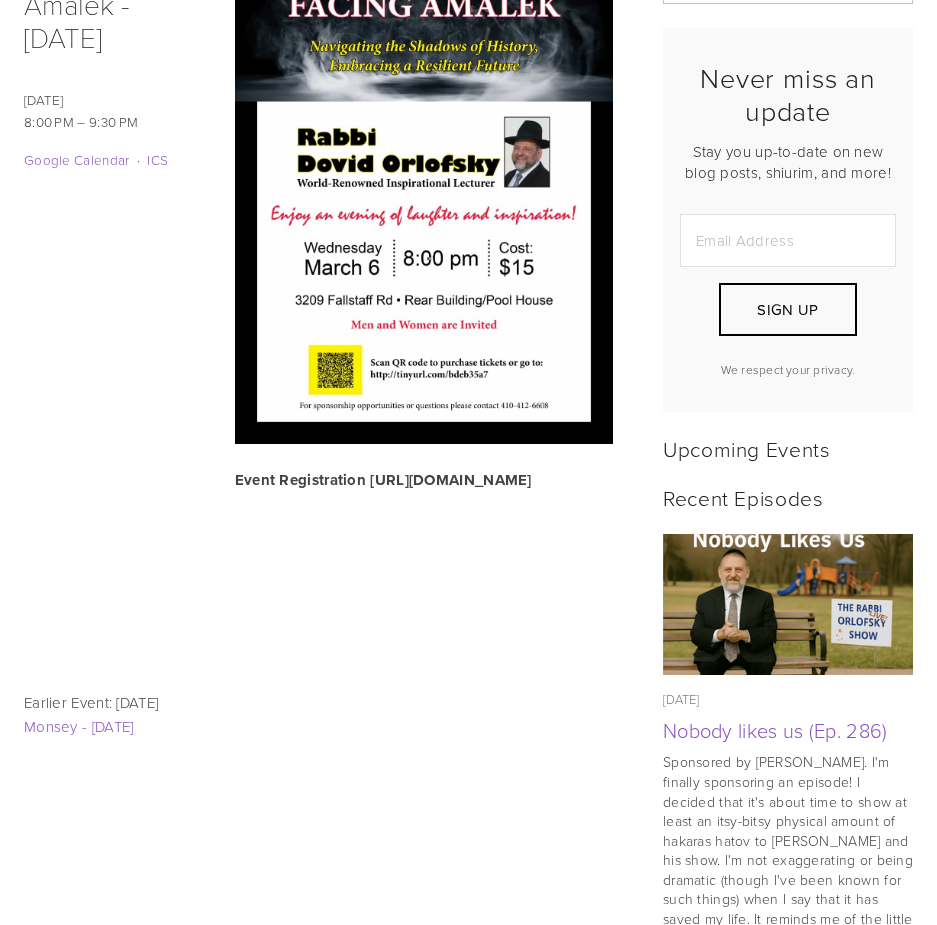 scroll, scrollTop: 800, scrollLeft: 0, axis: vertical 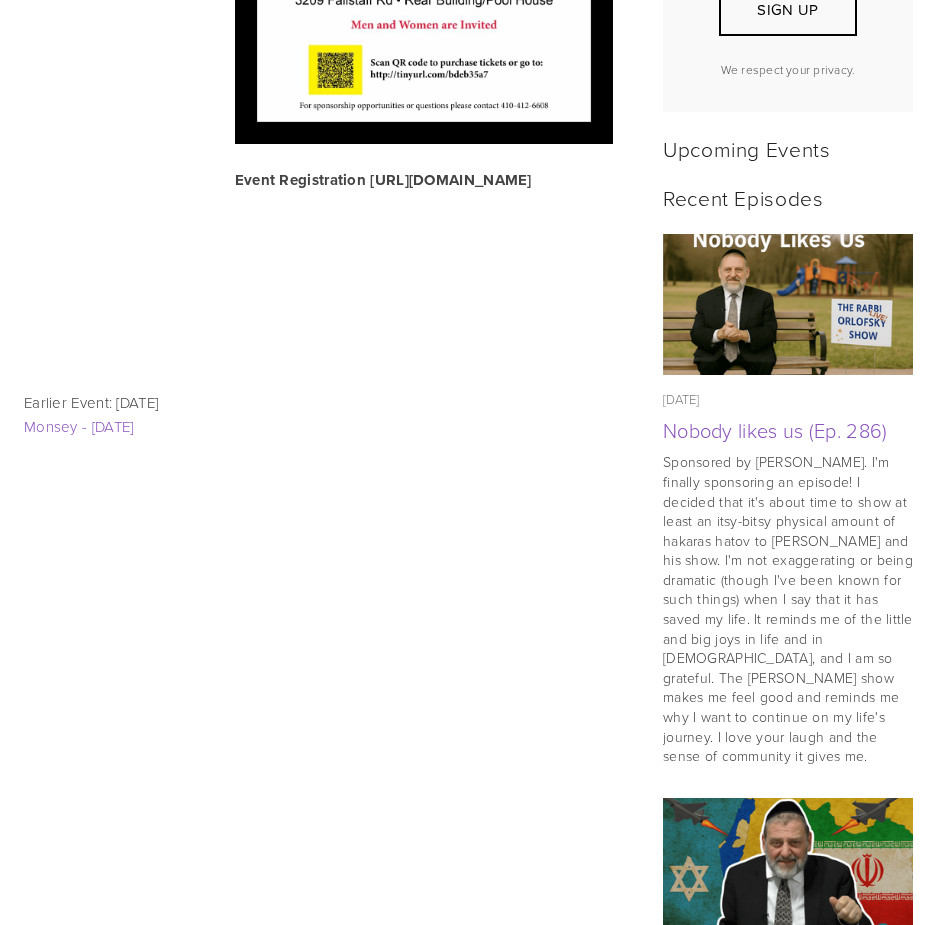 drag, startPoint x: 416, startPoint y: 180, endPoint x: 492, endPoint y: 181, distance: 76.00658 